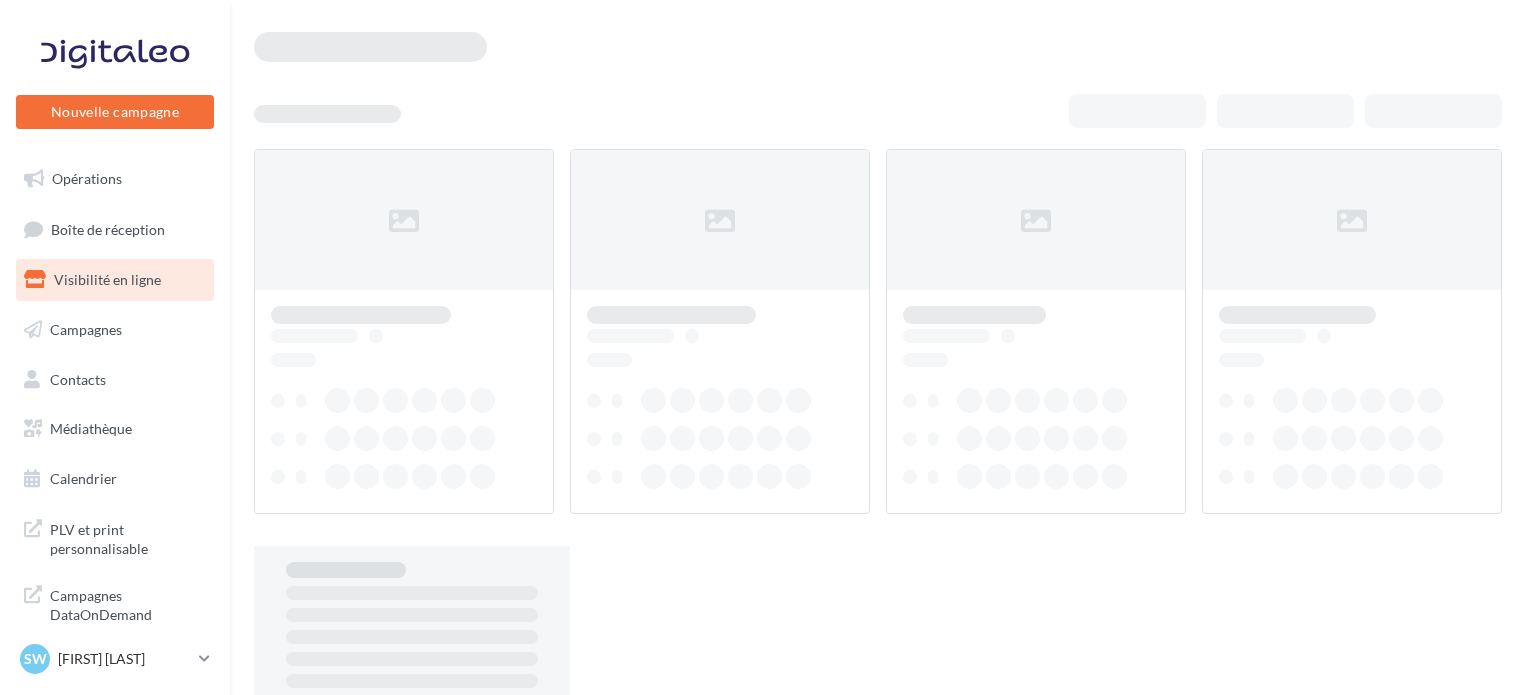 scroll, scrollTop: 0, scrollLeft: 0, axis: both 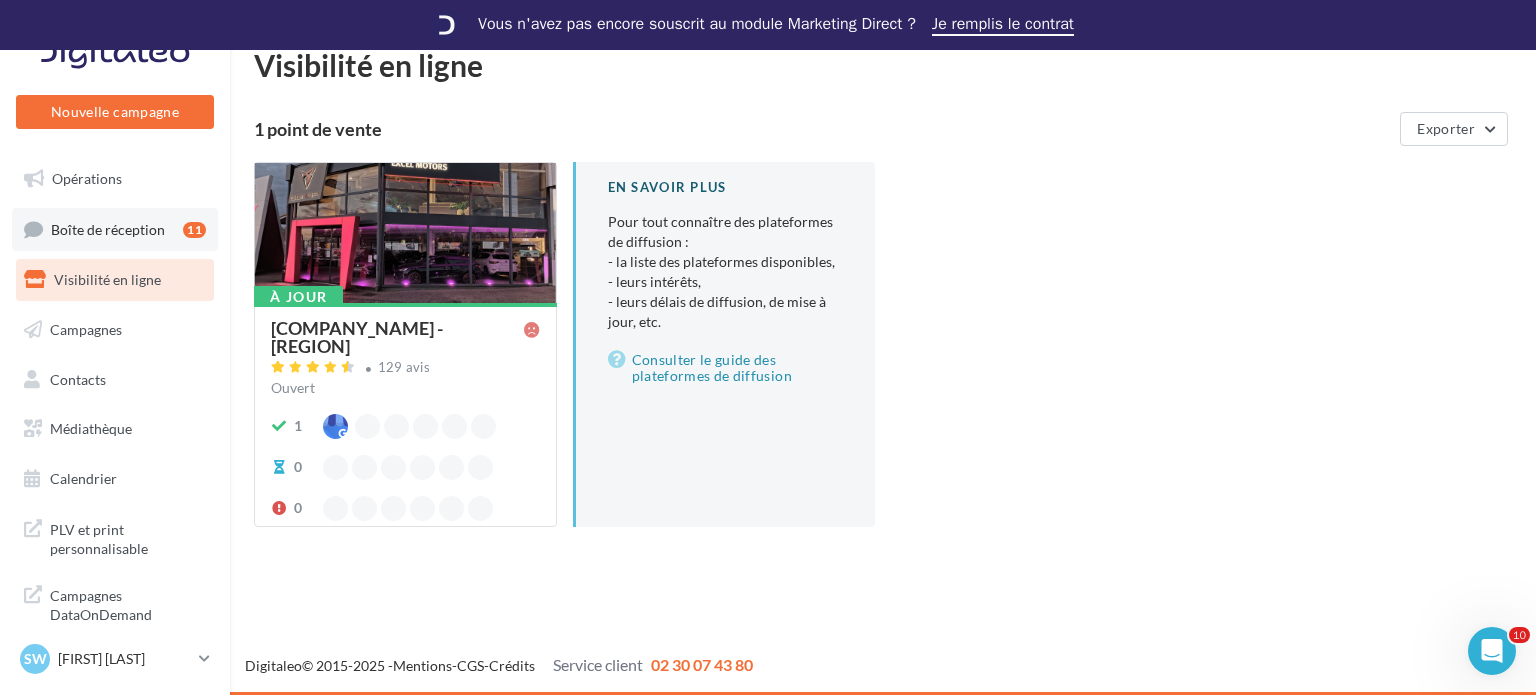 click on "Boîte de réception
11" at bounding box center (115, 229) 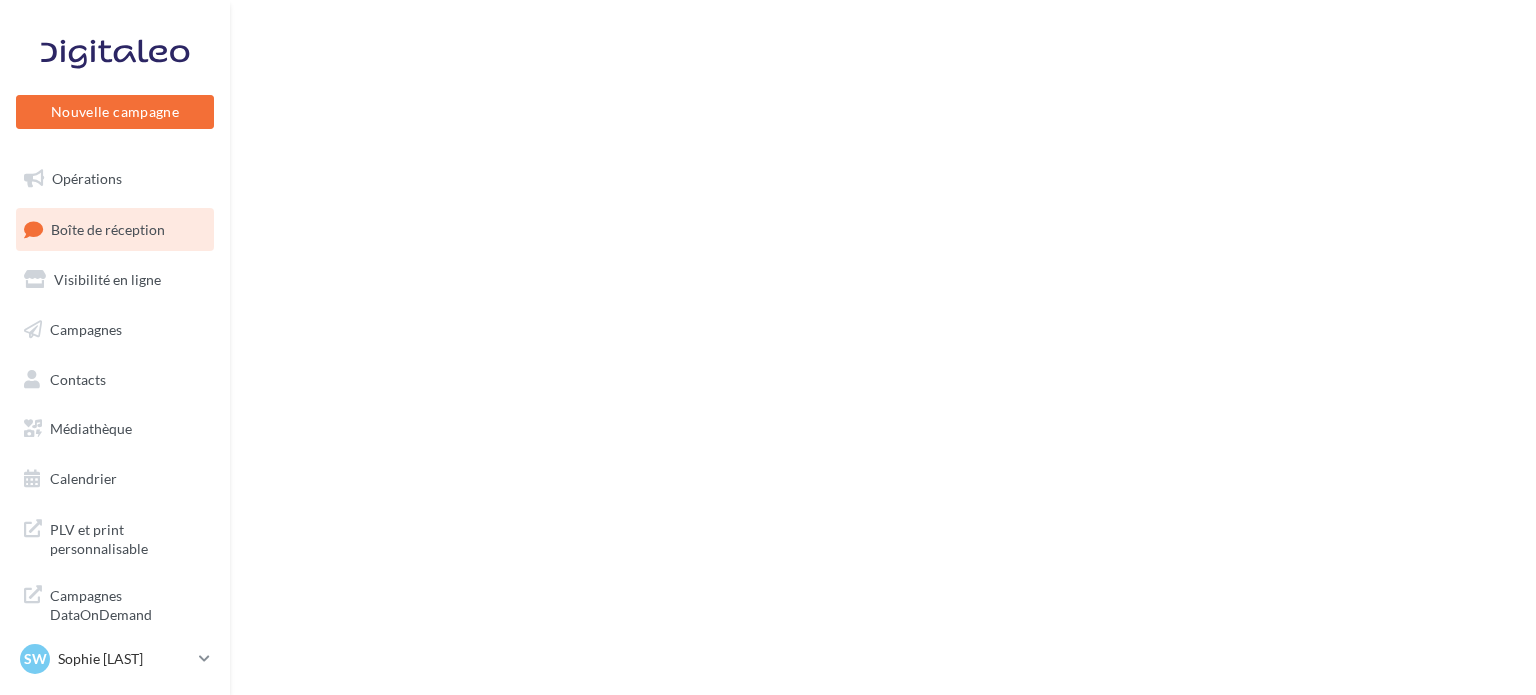 scroll, scrollTop: 0, scrollLeft: 0, axis: both 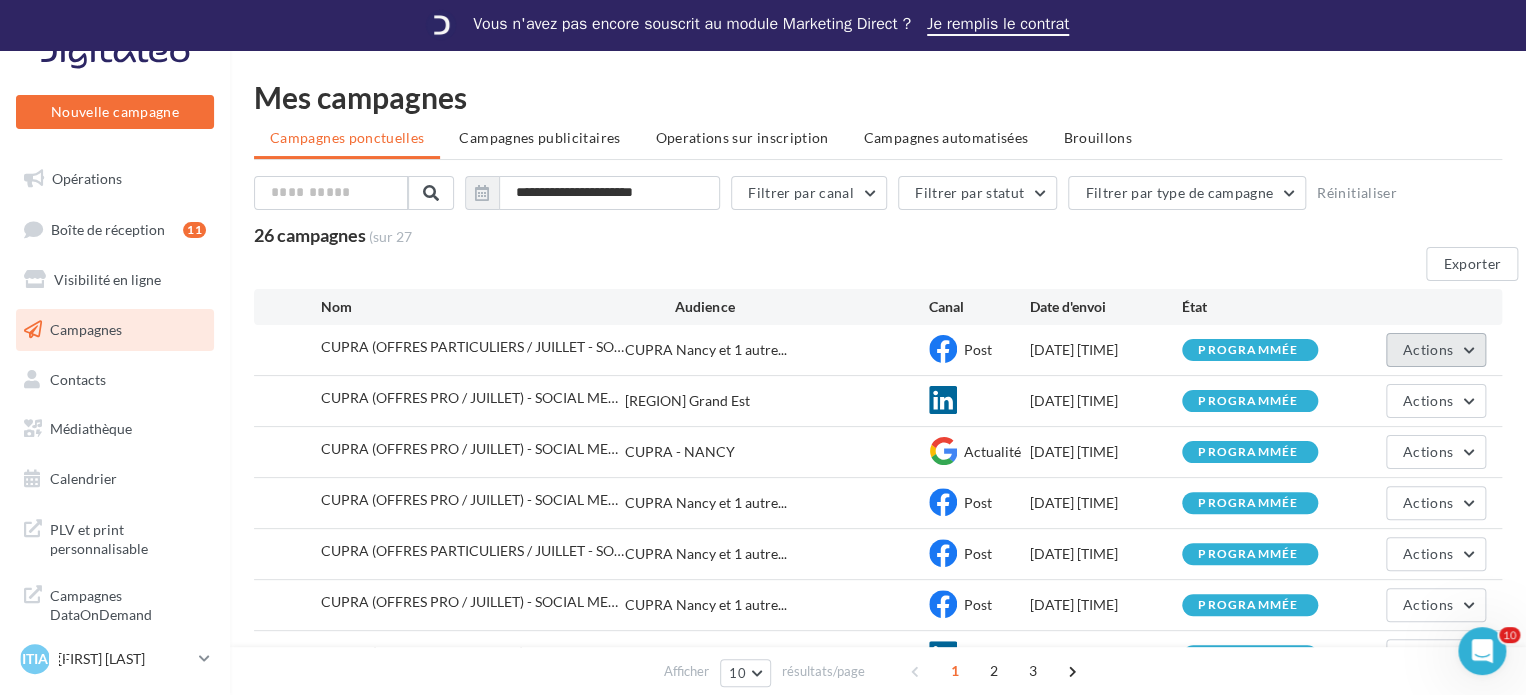 click on "Actions" at bounding box center [1436, 350] 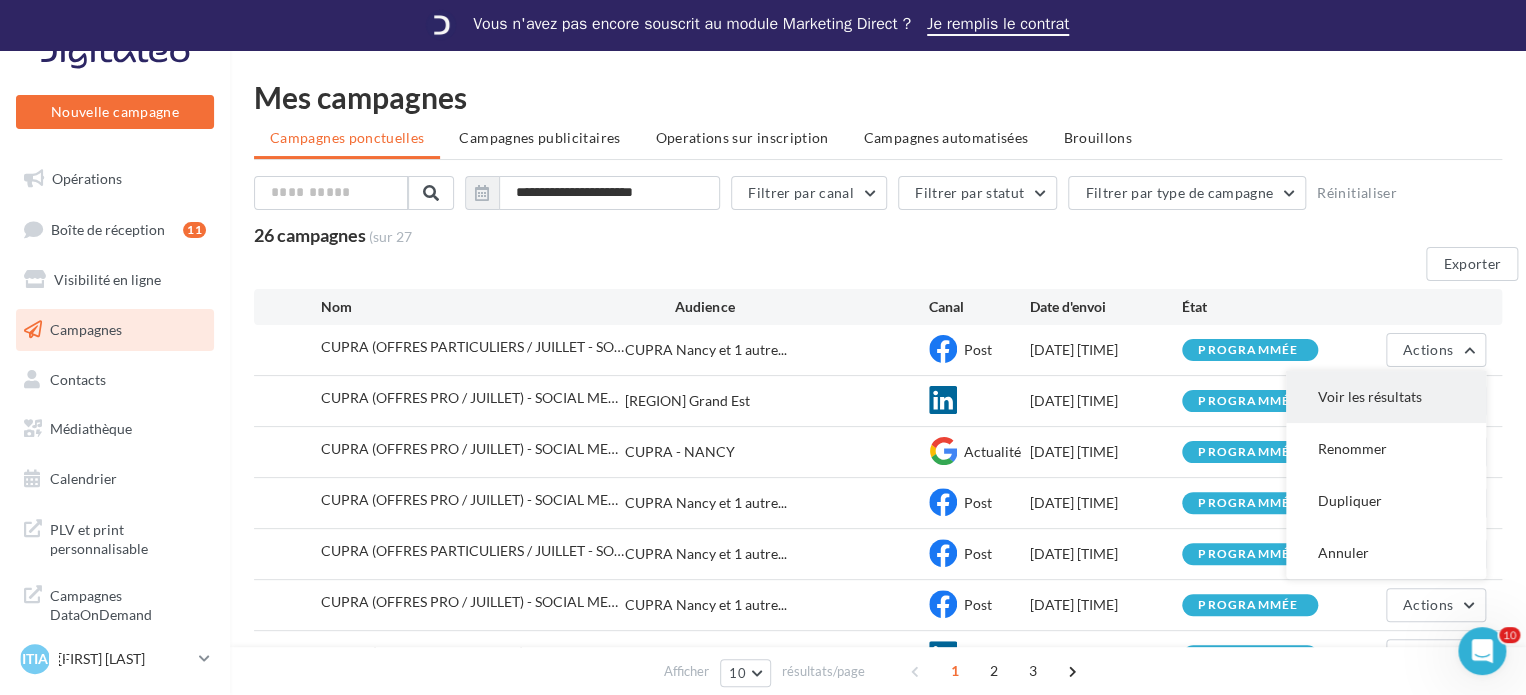 click on "Voir les résultats" at bounding box center [1386, 397] 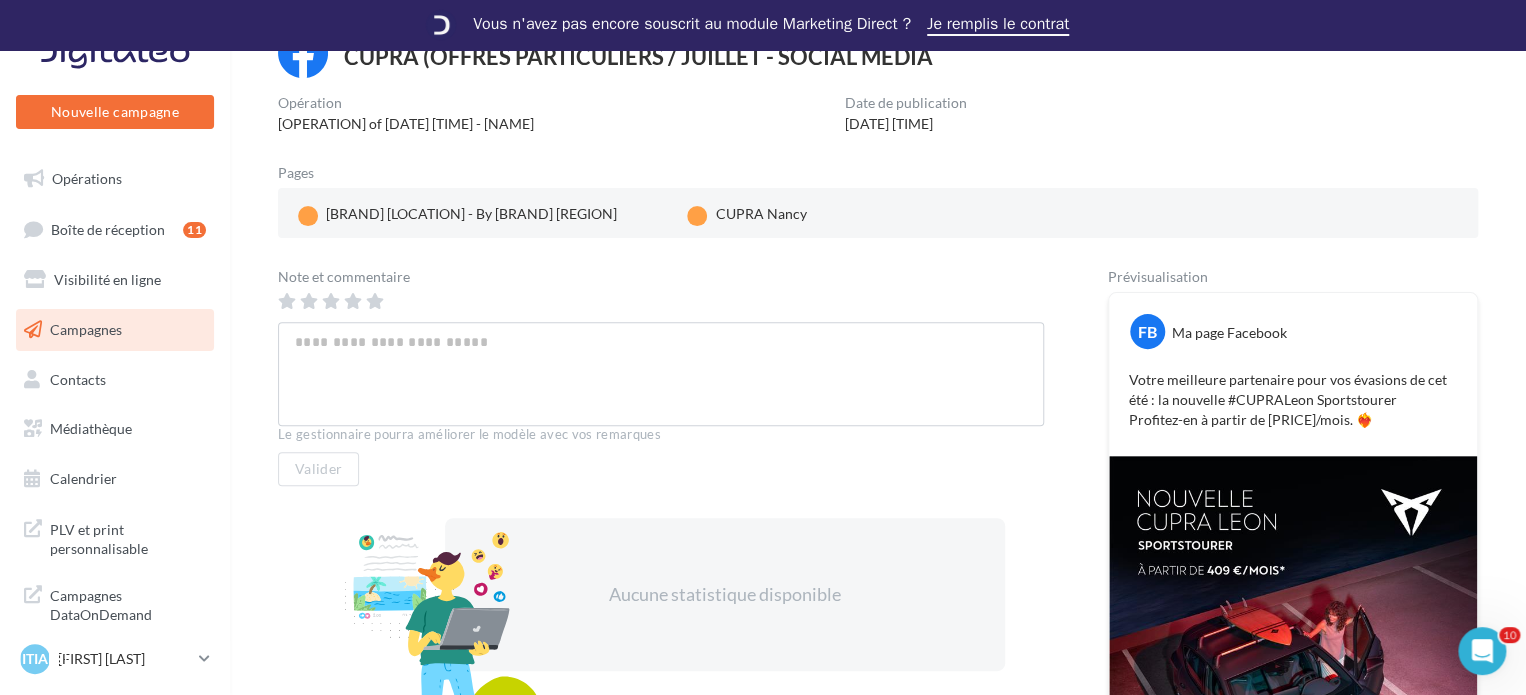 scroll, scrollTop: 5, scrollLeft: 0, axis: vertical 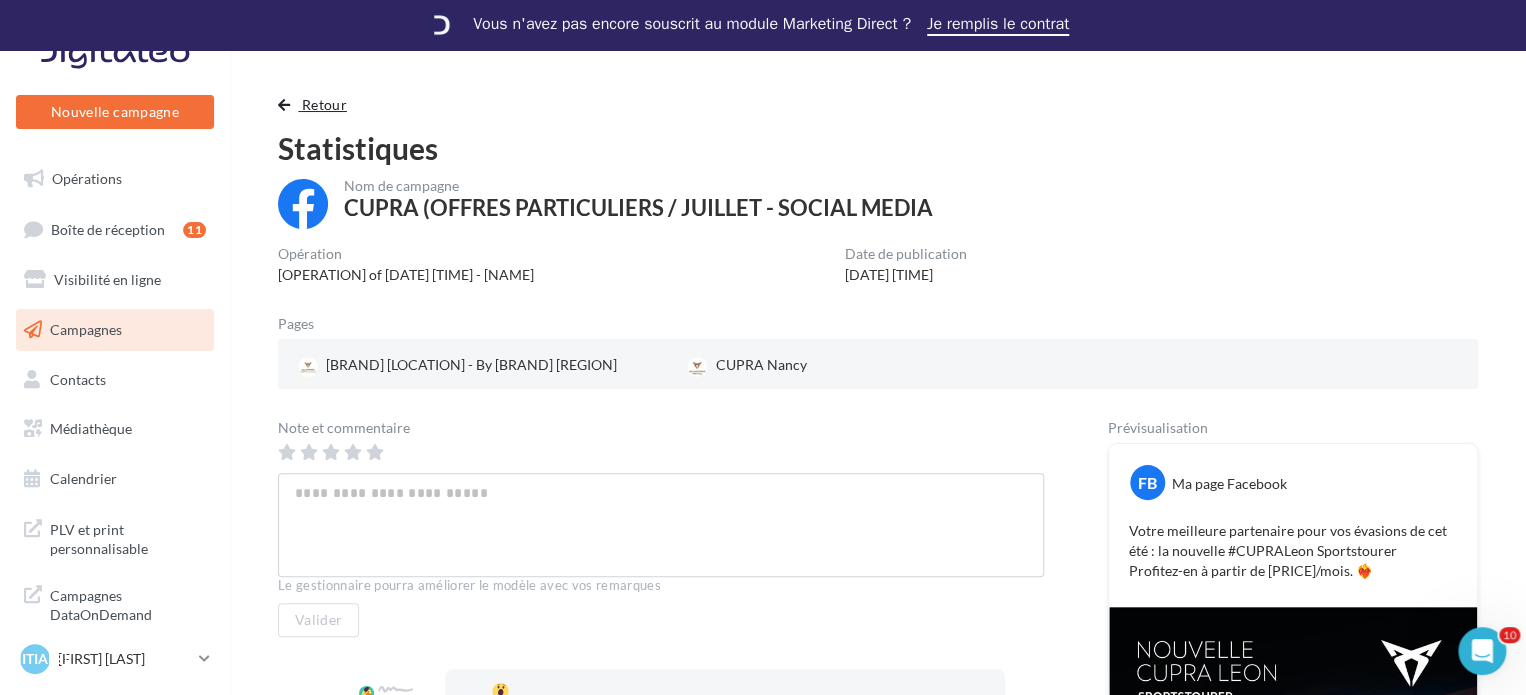click on "Retour" at bounding box center (316, 105) 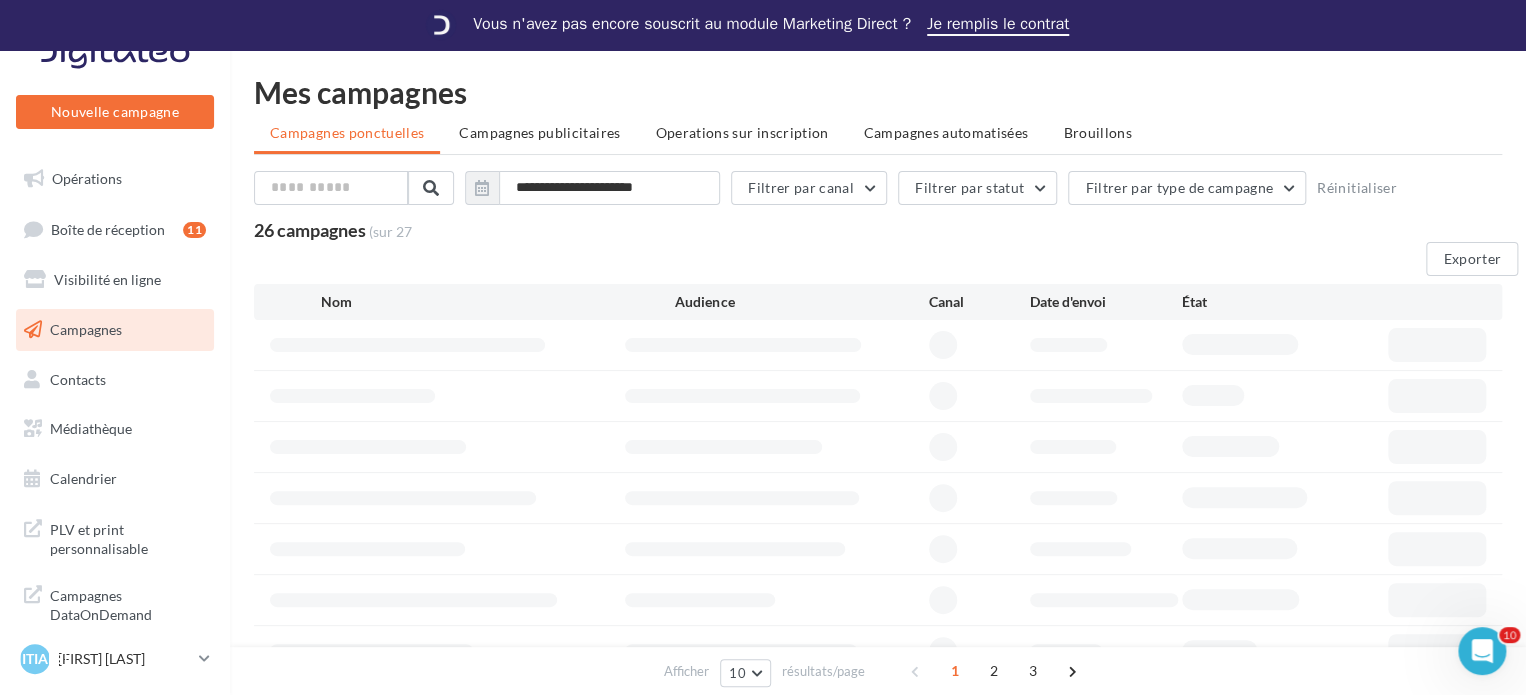 scroll, scrollTop: 0, scrollLeft: 0, axis: both 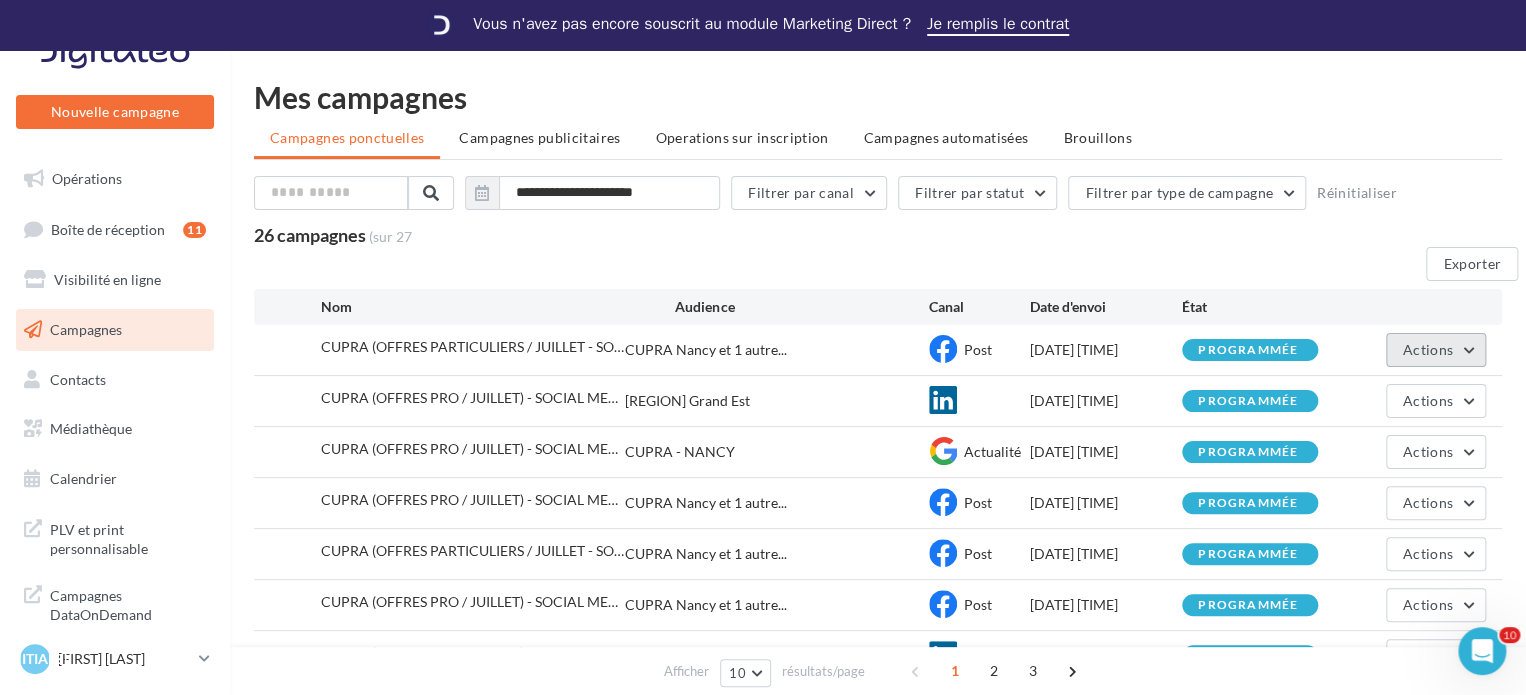 click on "Actions" at bounding box center [1428, 349] 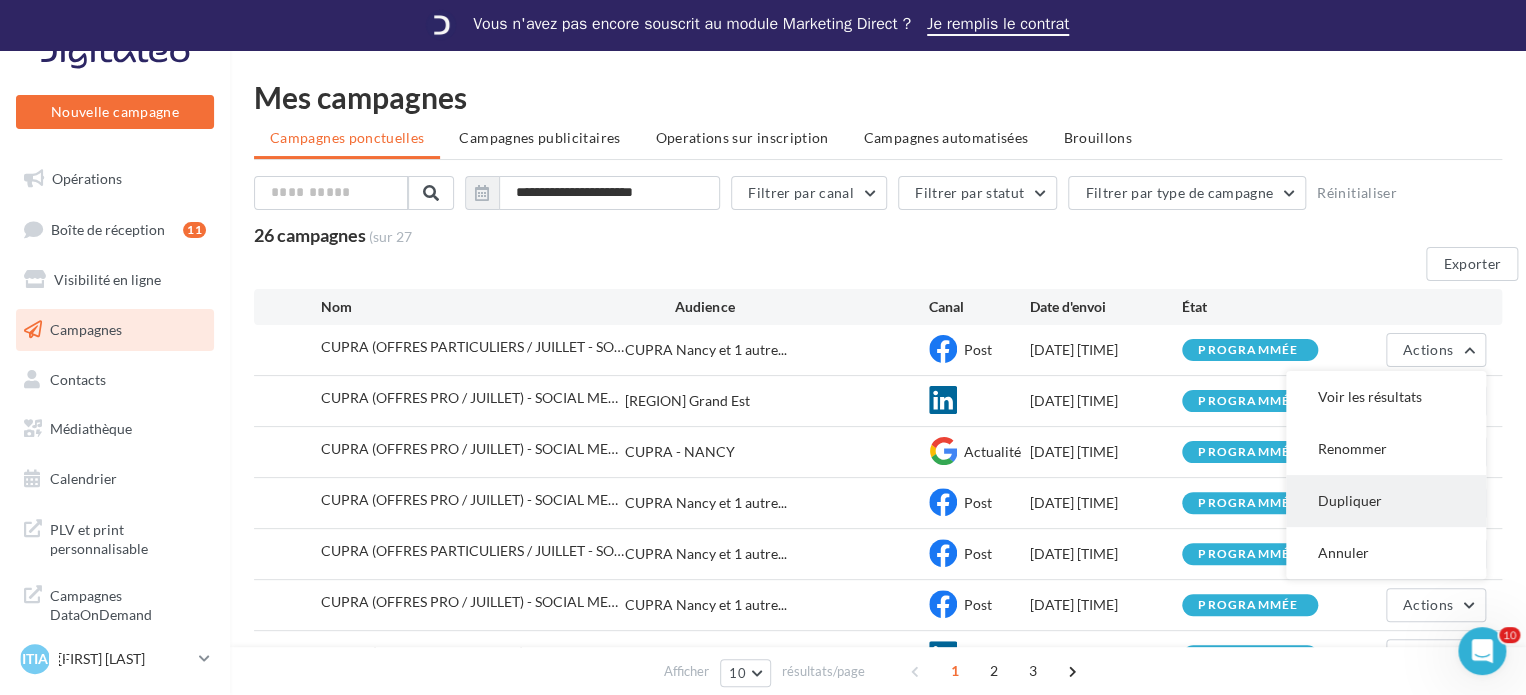 click on "Dupliquer" at bounding box center (1386, 397) 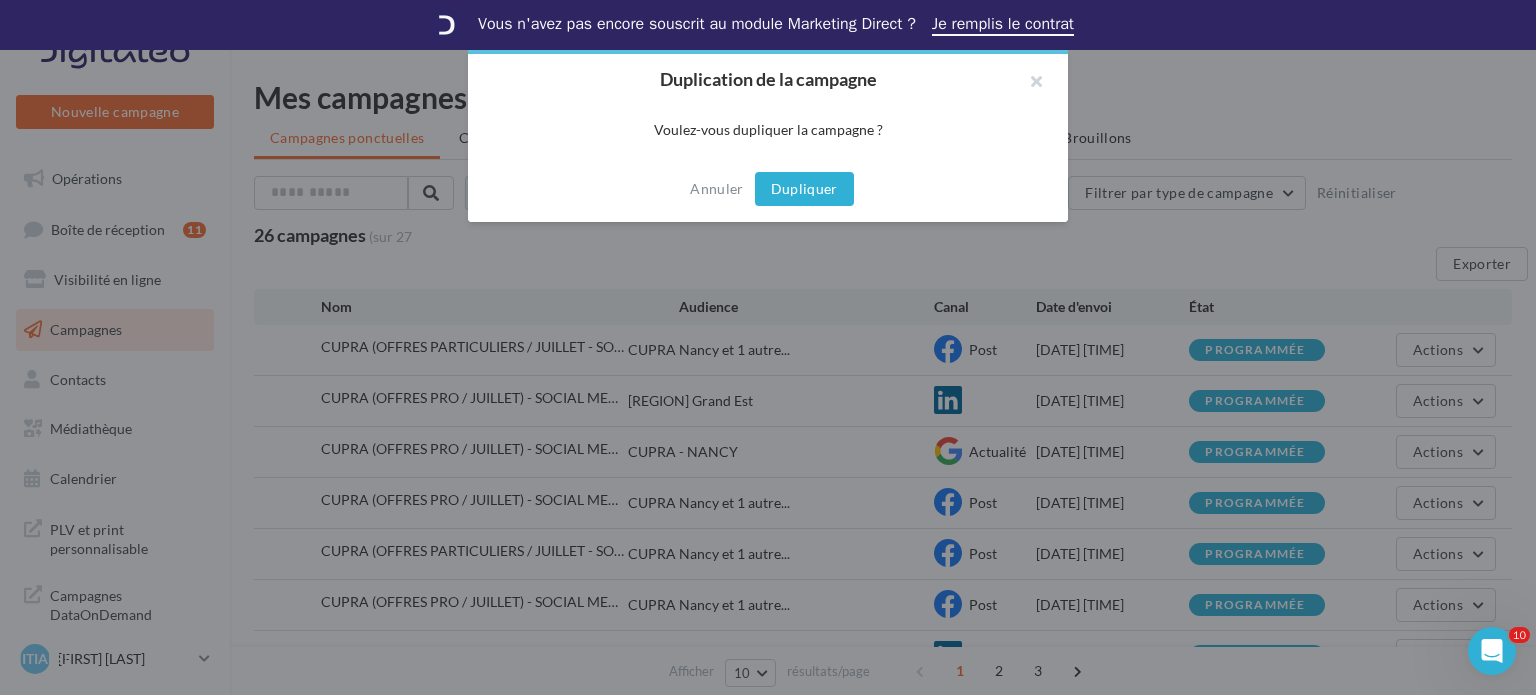 click on "Dupliquer" at bounding box center [804, 189] 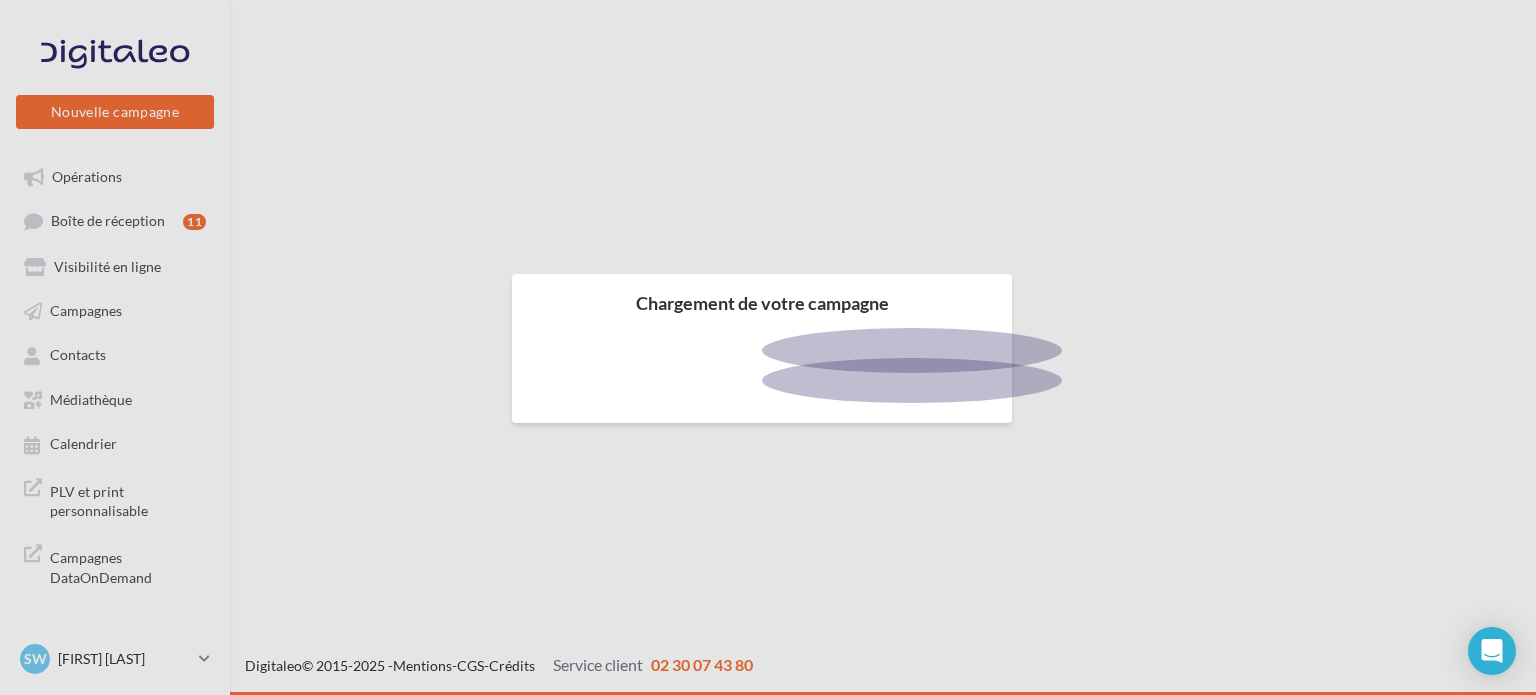 scroll, scrollTop: 0, scrollLeft: 0, axis: both 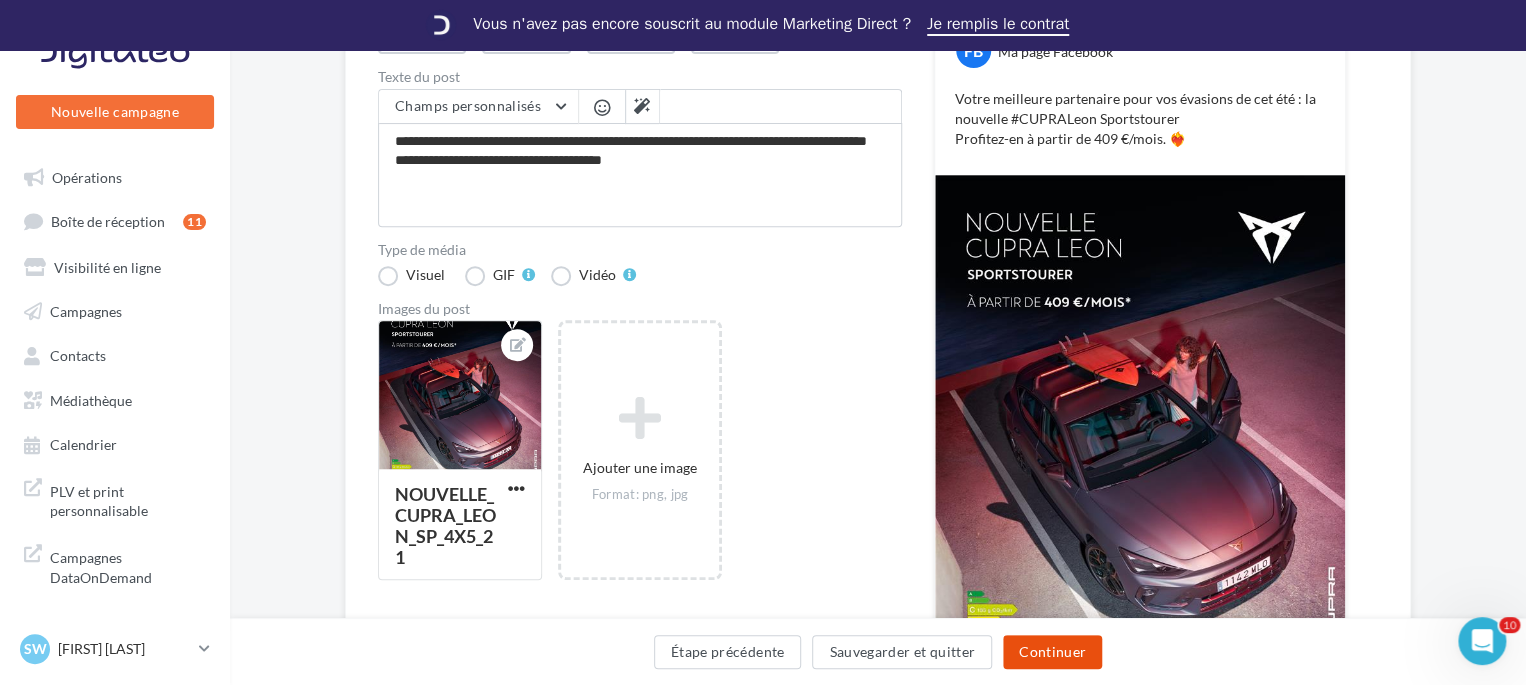 click on "Continuer" at bounding box center [1052, 652] 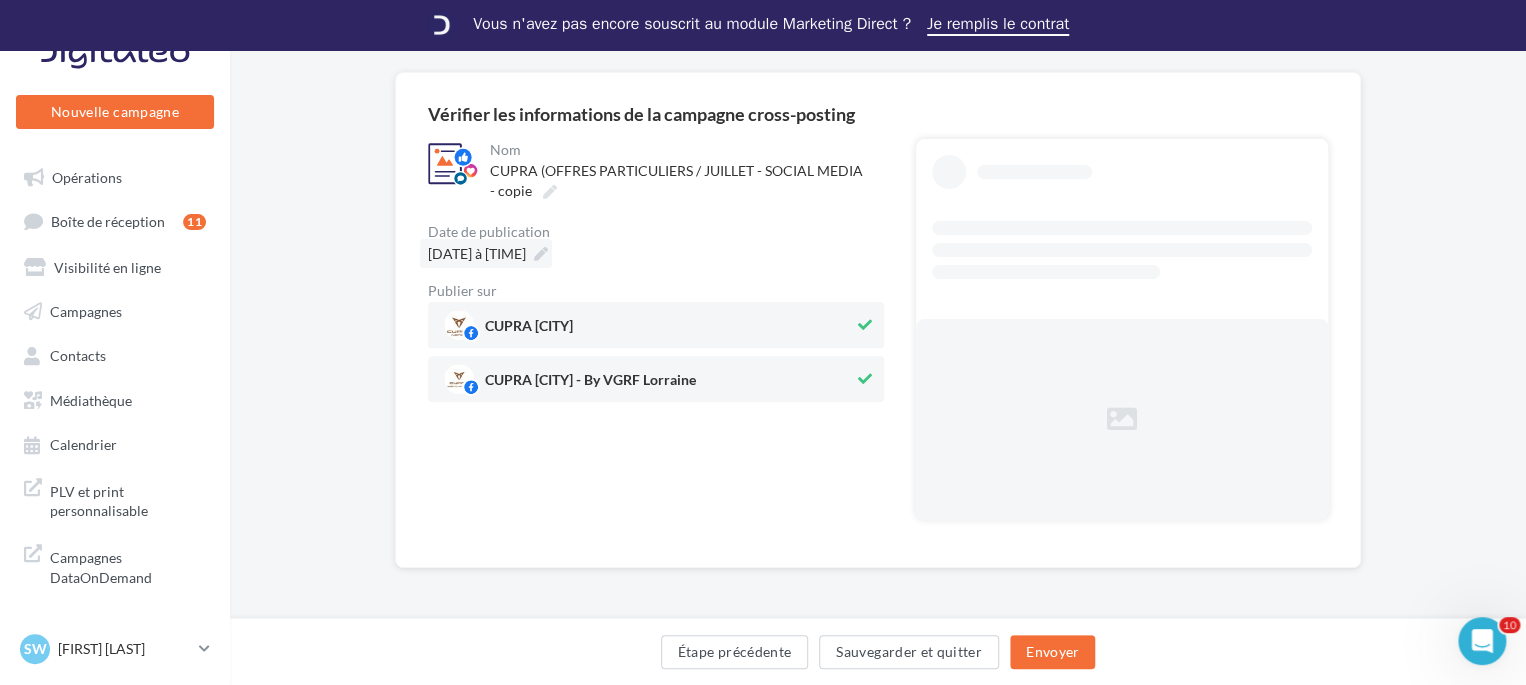 scroll, scrollTop: 48, scrollLeft: 0, axis: vertical 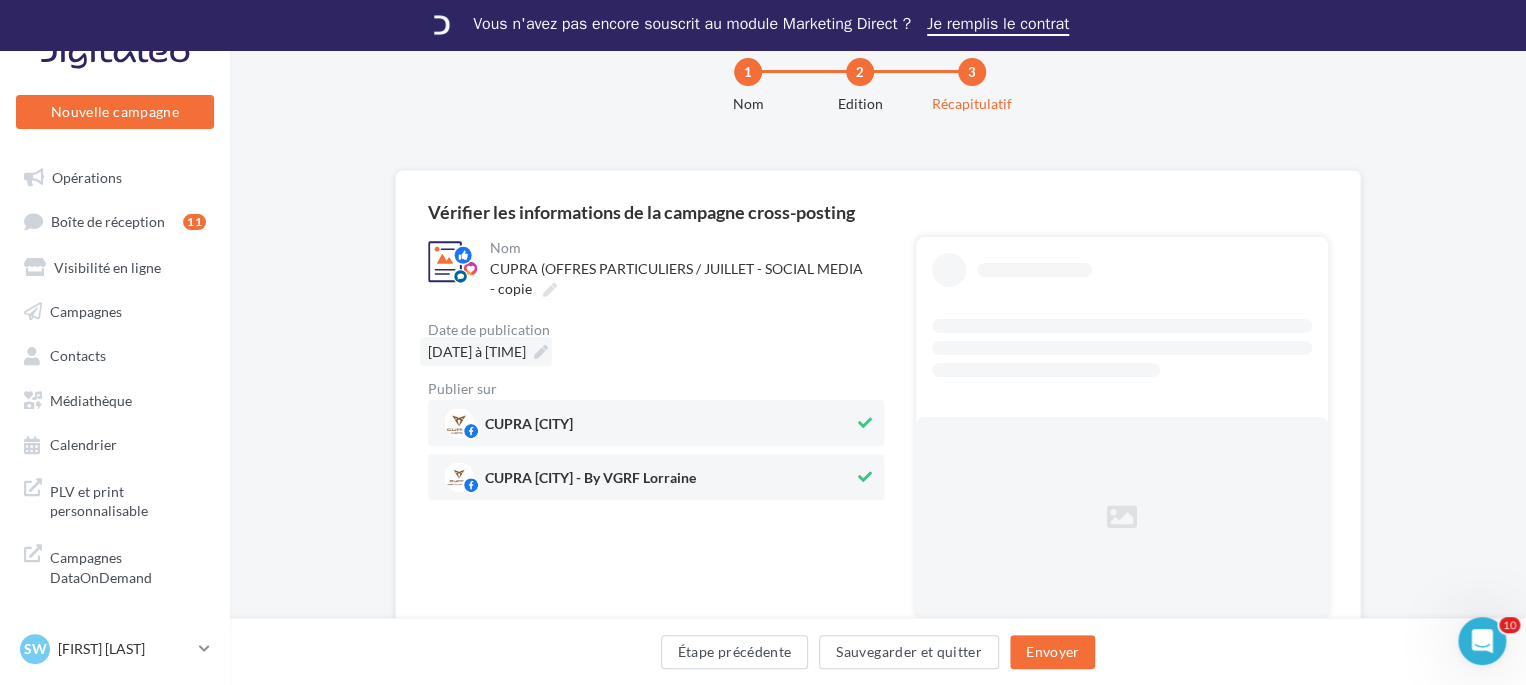 click on "**********" at bounding box center (685, 272) 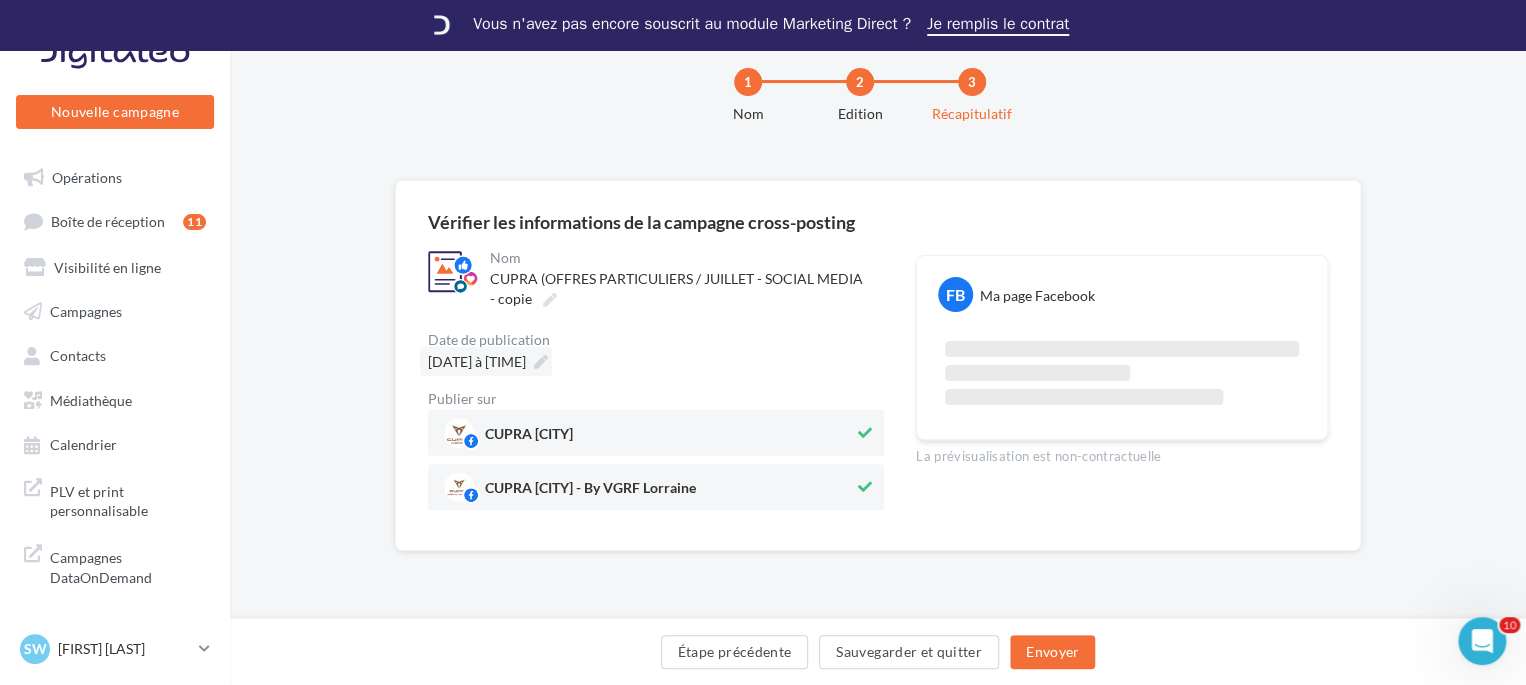 click on "18/07/2025 à 10:00" at bounding box center [477, 361] 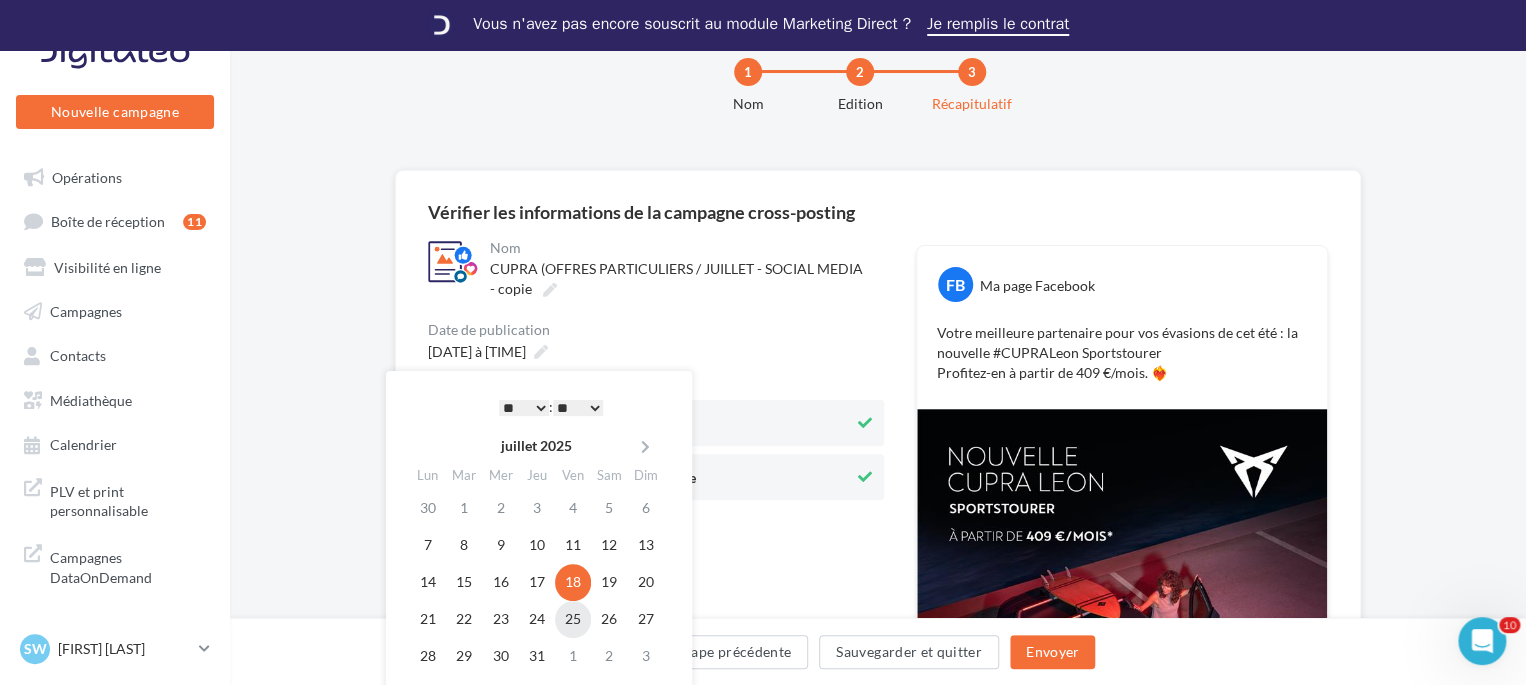 click on "25" at bounding box center [573, 545] 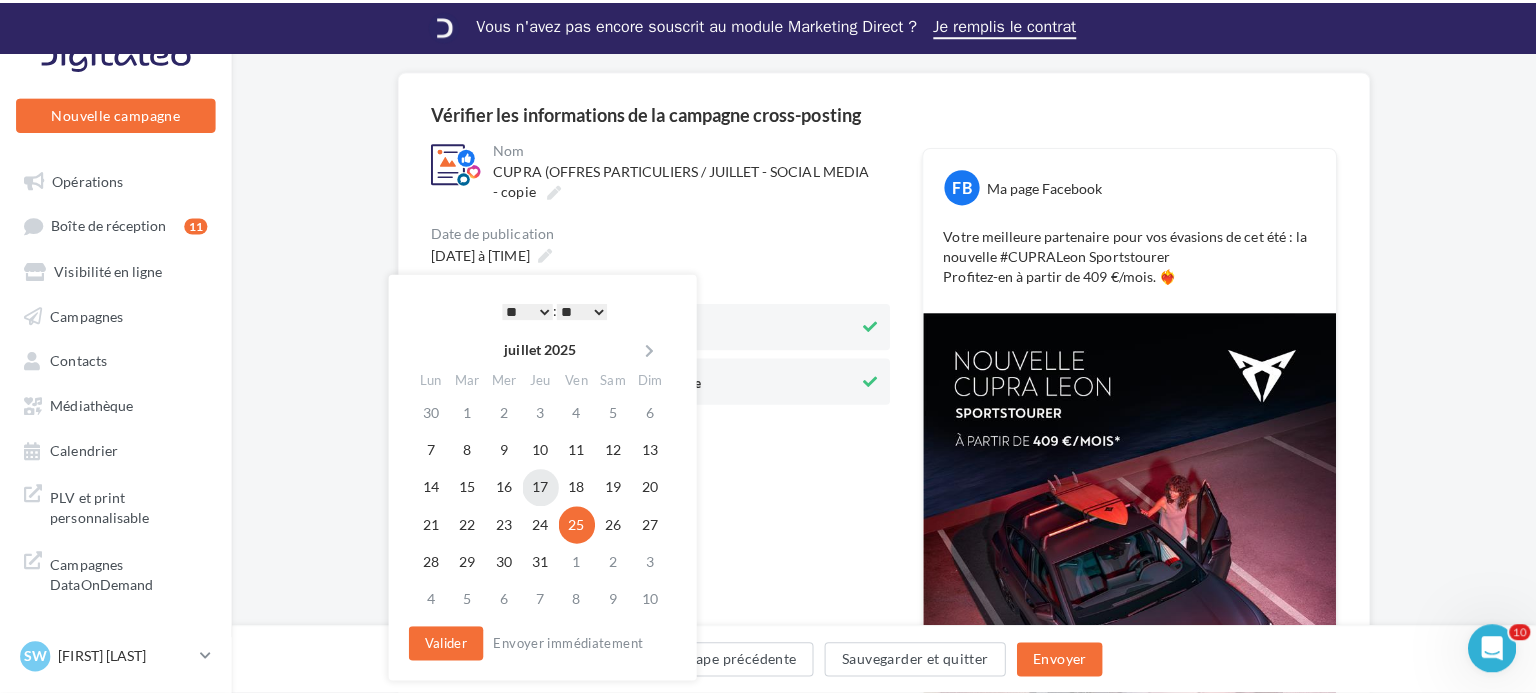 scroll, scrollTop: 348, scrollLeft: 0, axis: vertical 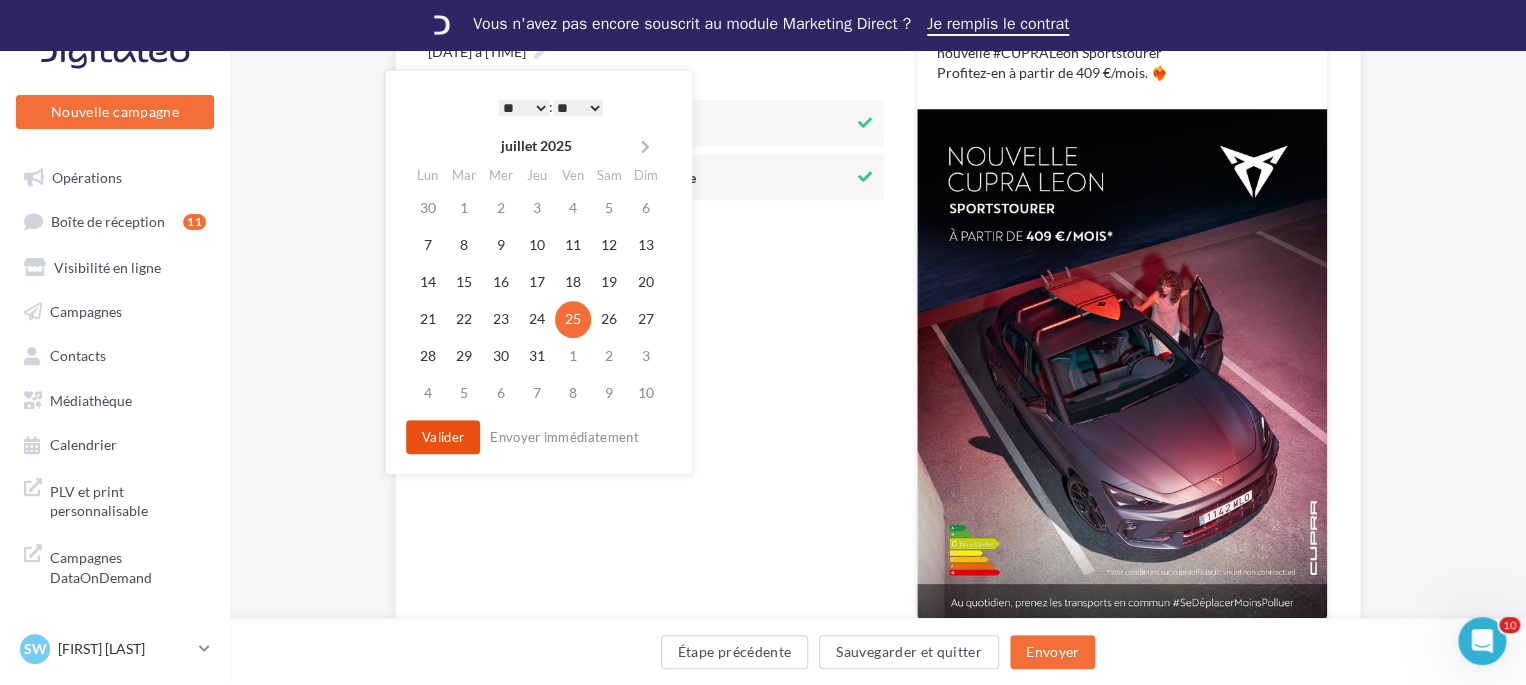 click on "Valider" at bounding box center [443, 437] 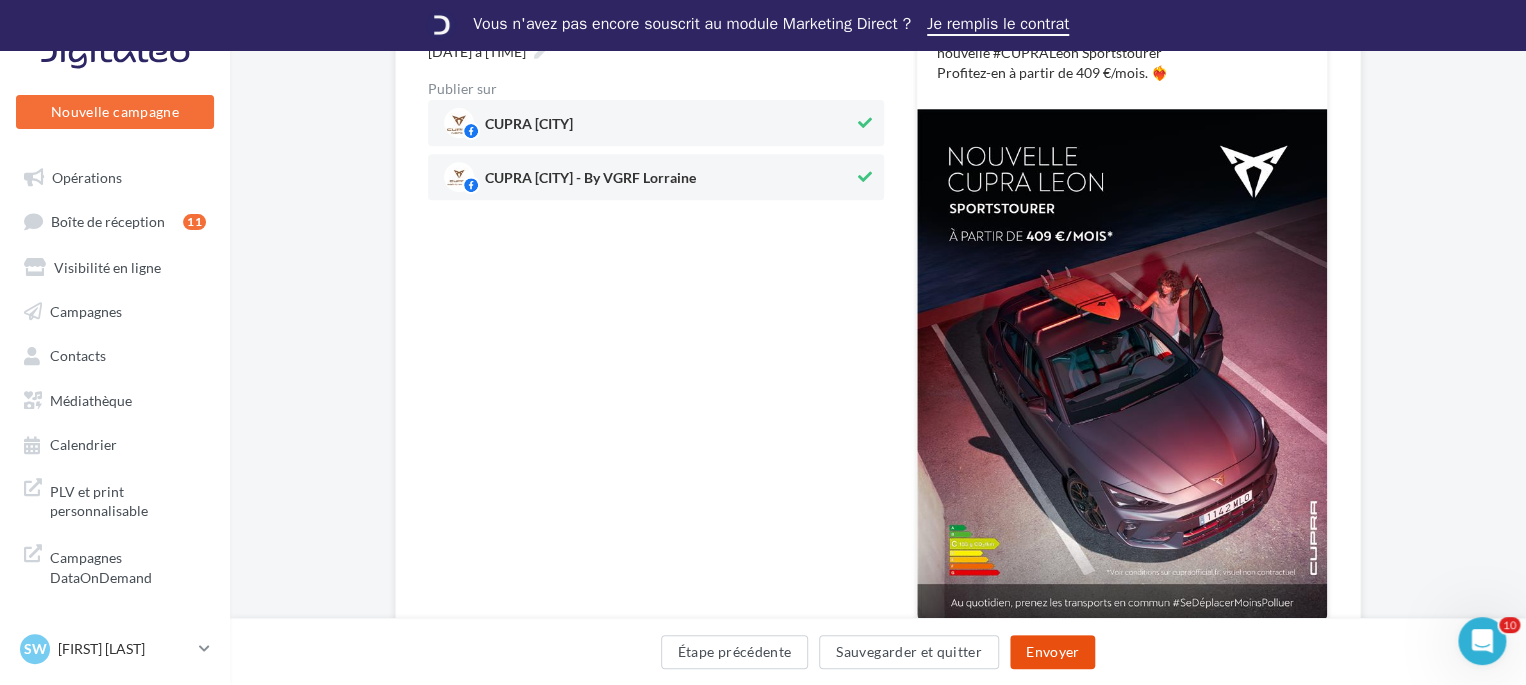 click on "Envoyer" at bounding box center (1052, 652) 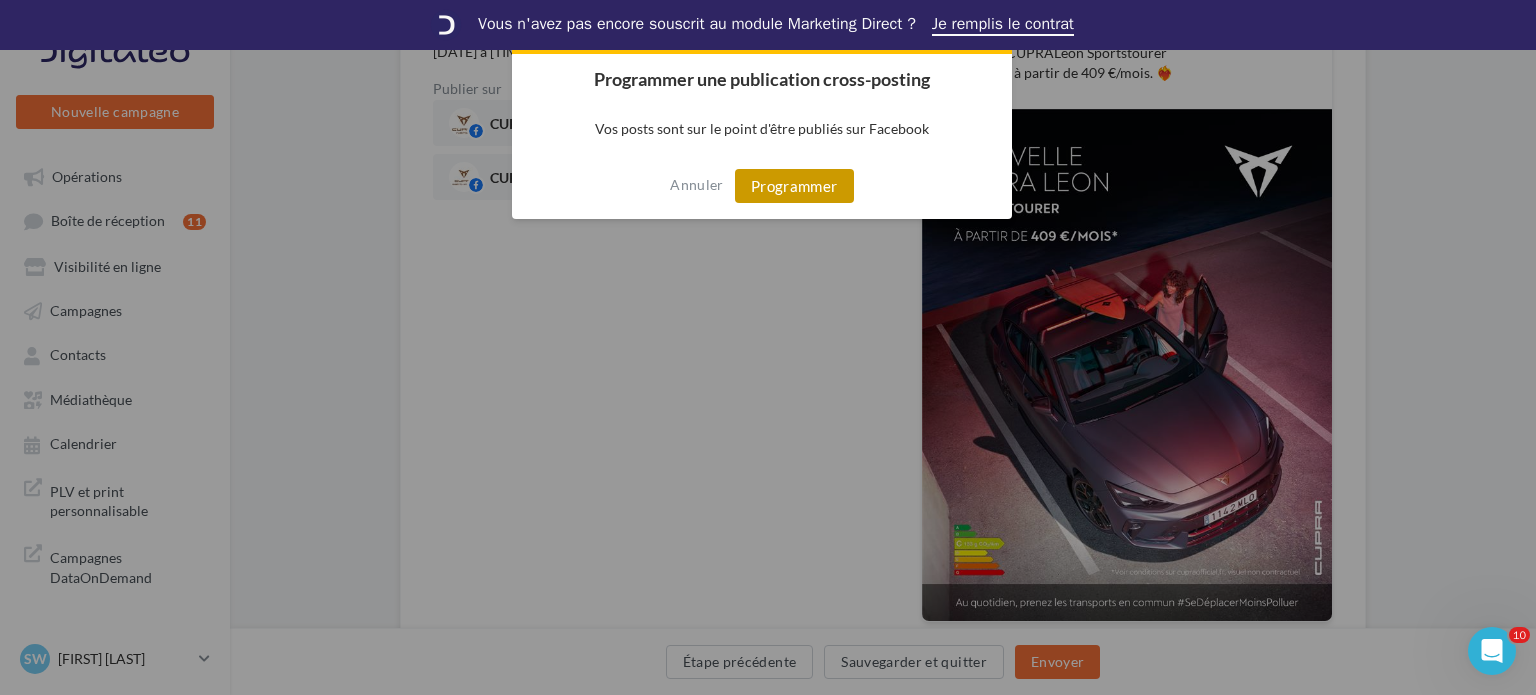click on "Programmer" at bounding box center [794, 186] 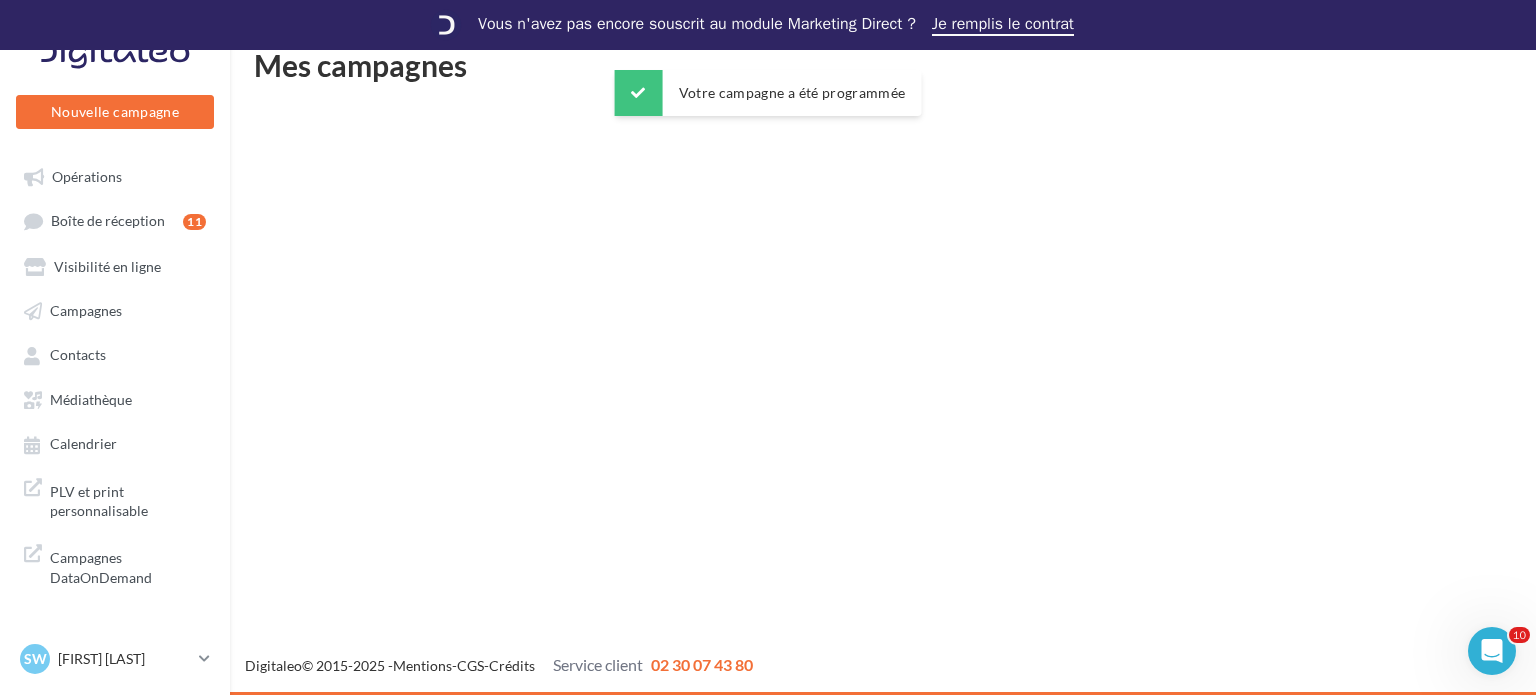 scroll, scrollTop: 0, scrollLeft: 0, axis: both 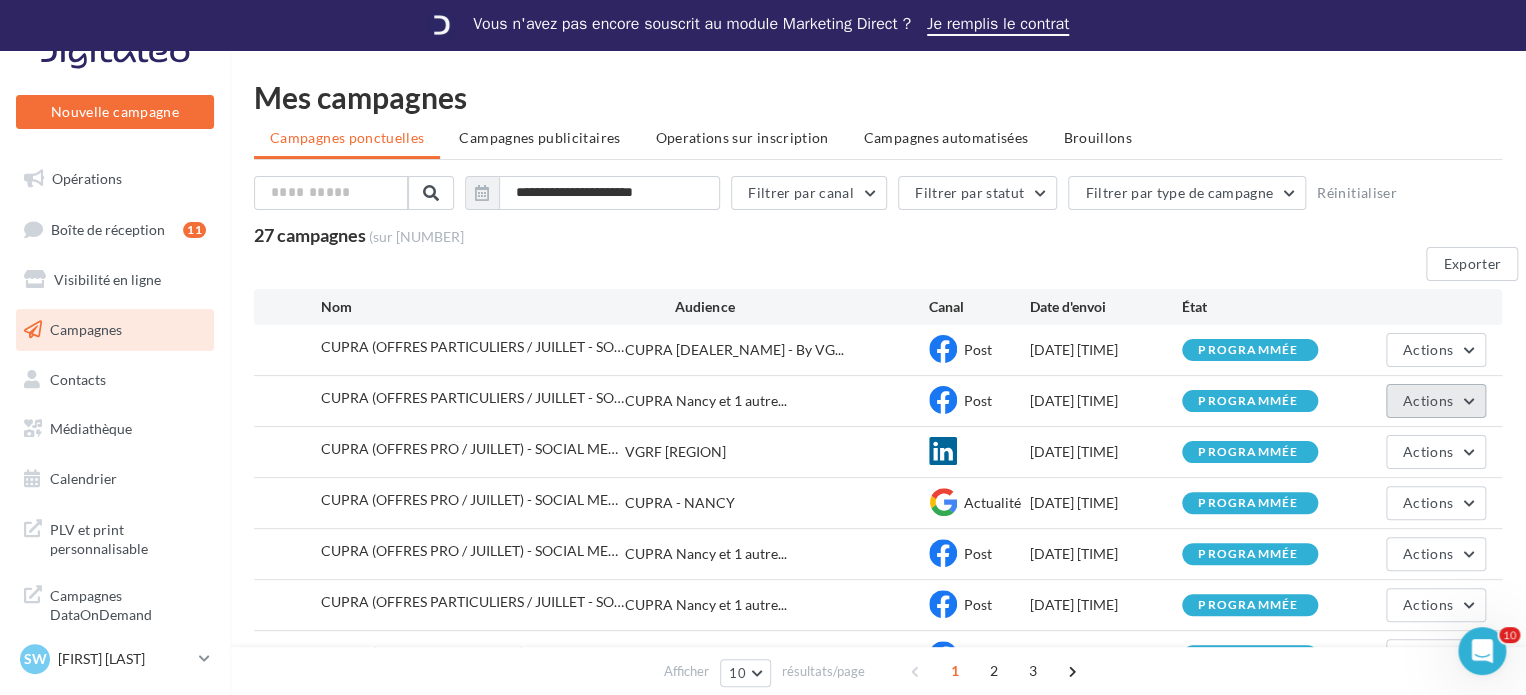 click on "Actions" at bounding box center [1428, 349] 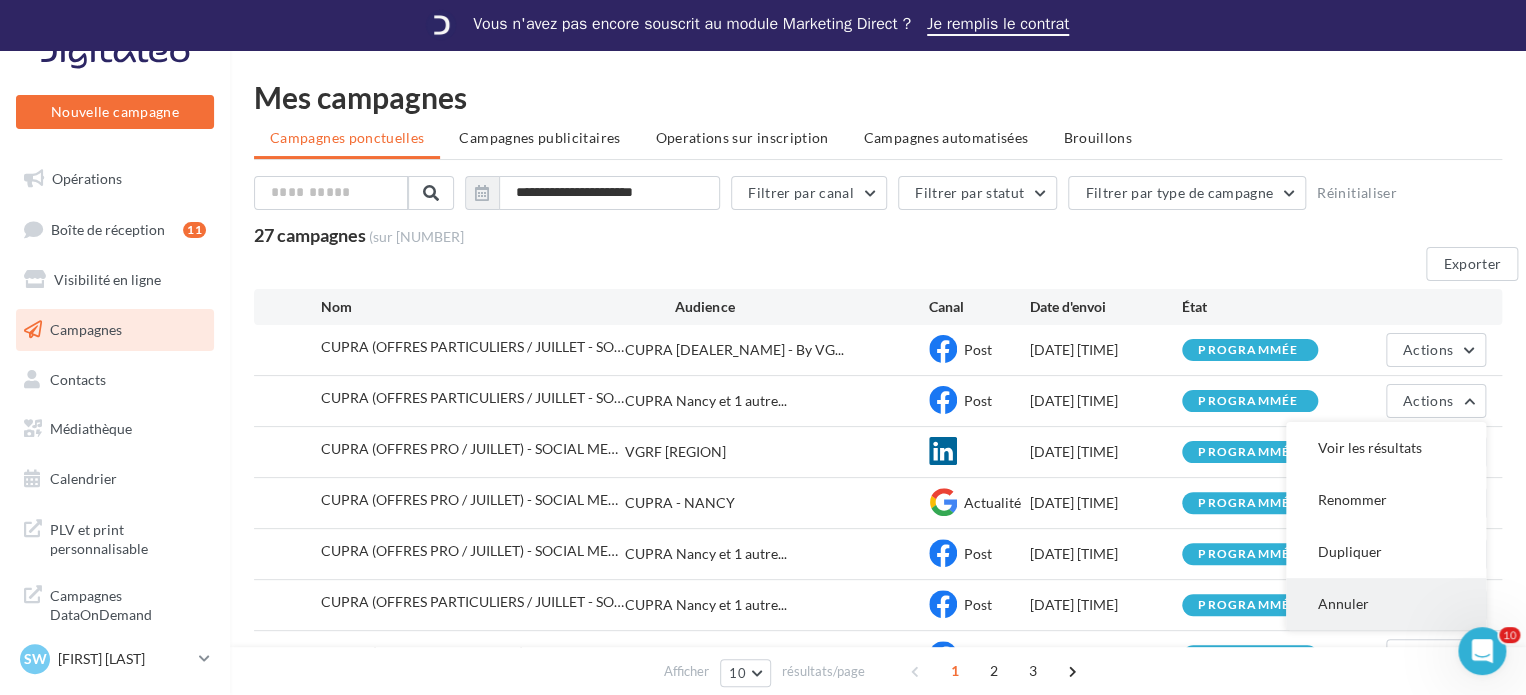 click on "Annuler" at bounding box center (1386, 448) 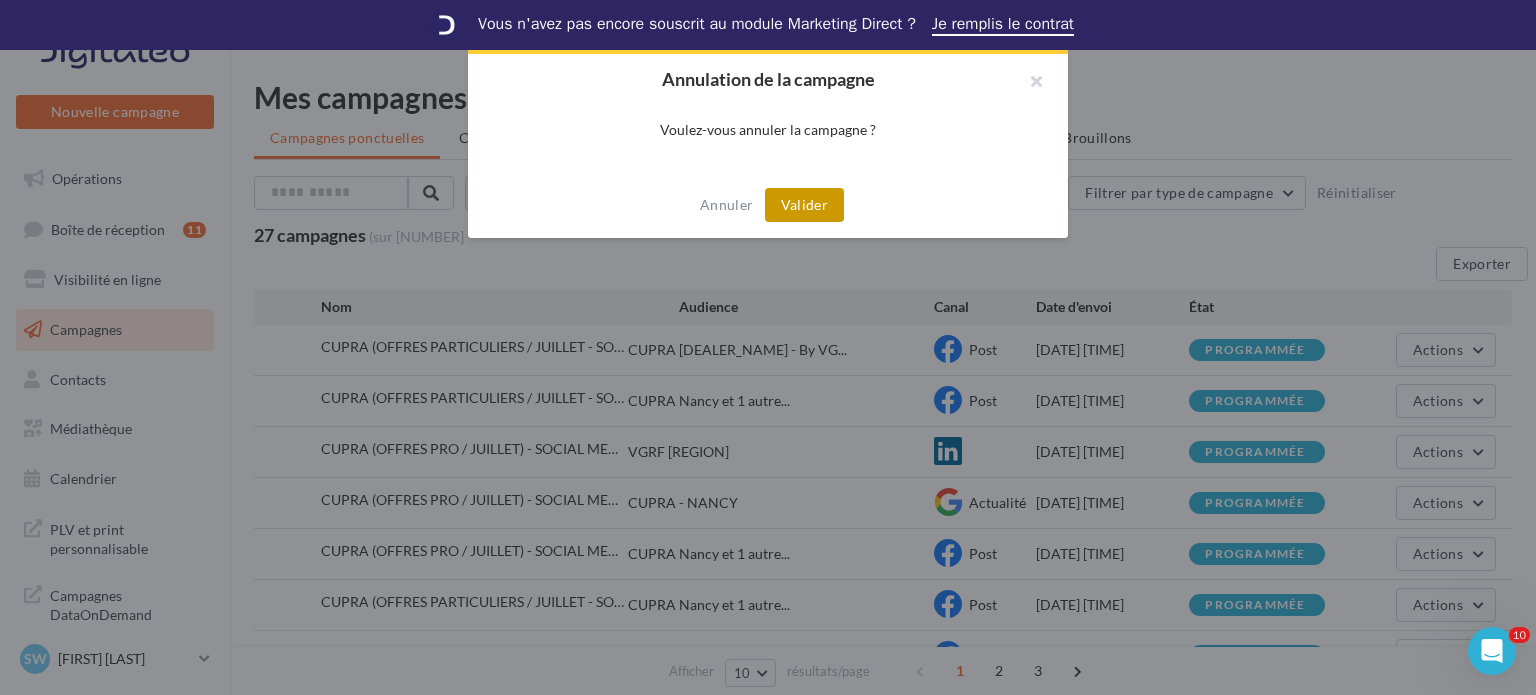 click on "Valider" at bounding box center (804, 205) 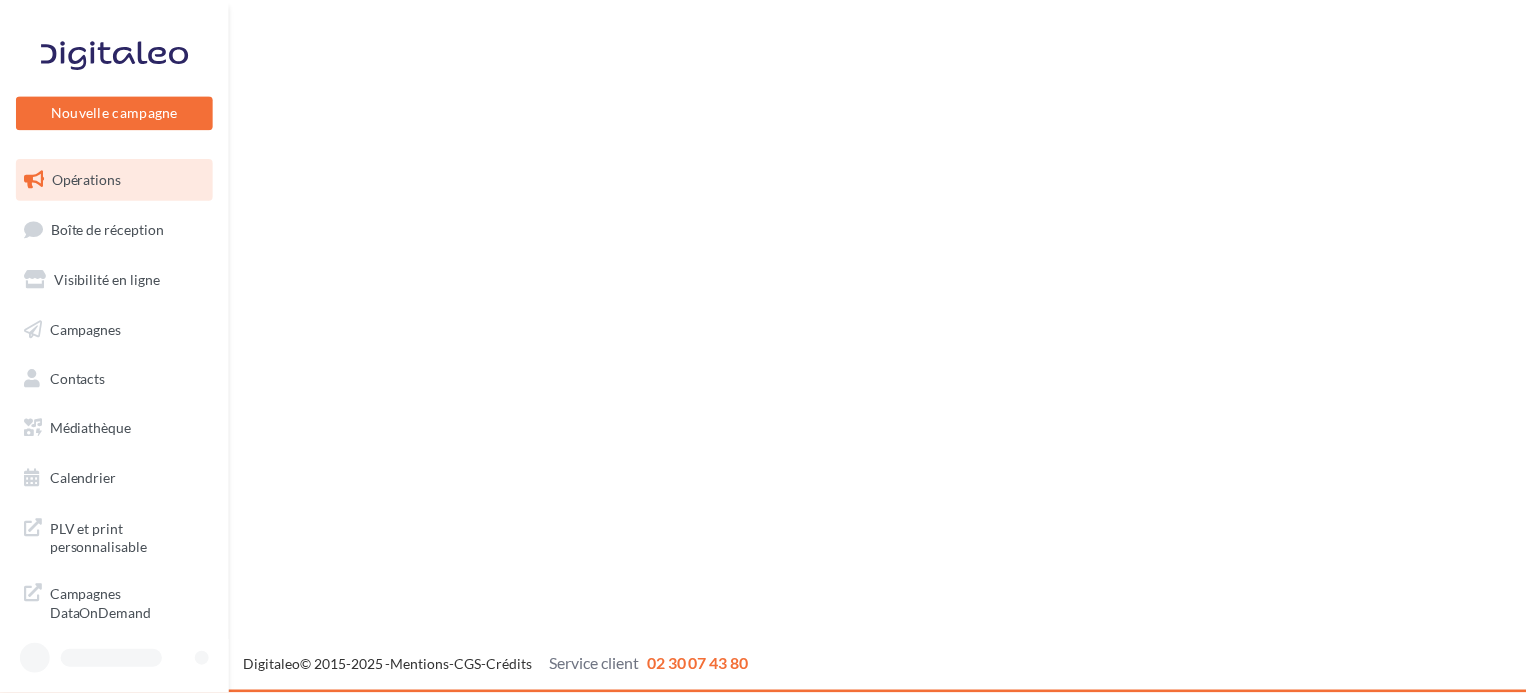 scroll, scrollTop: 0, scrollLeft: 0, axis: both 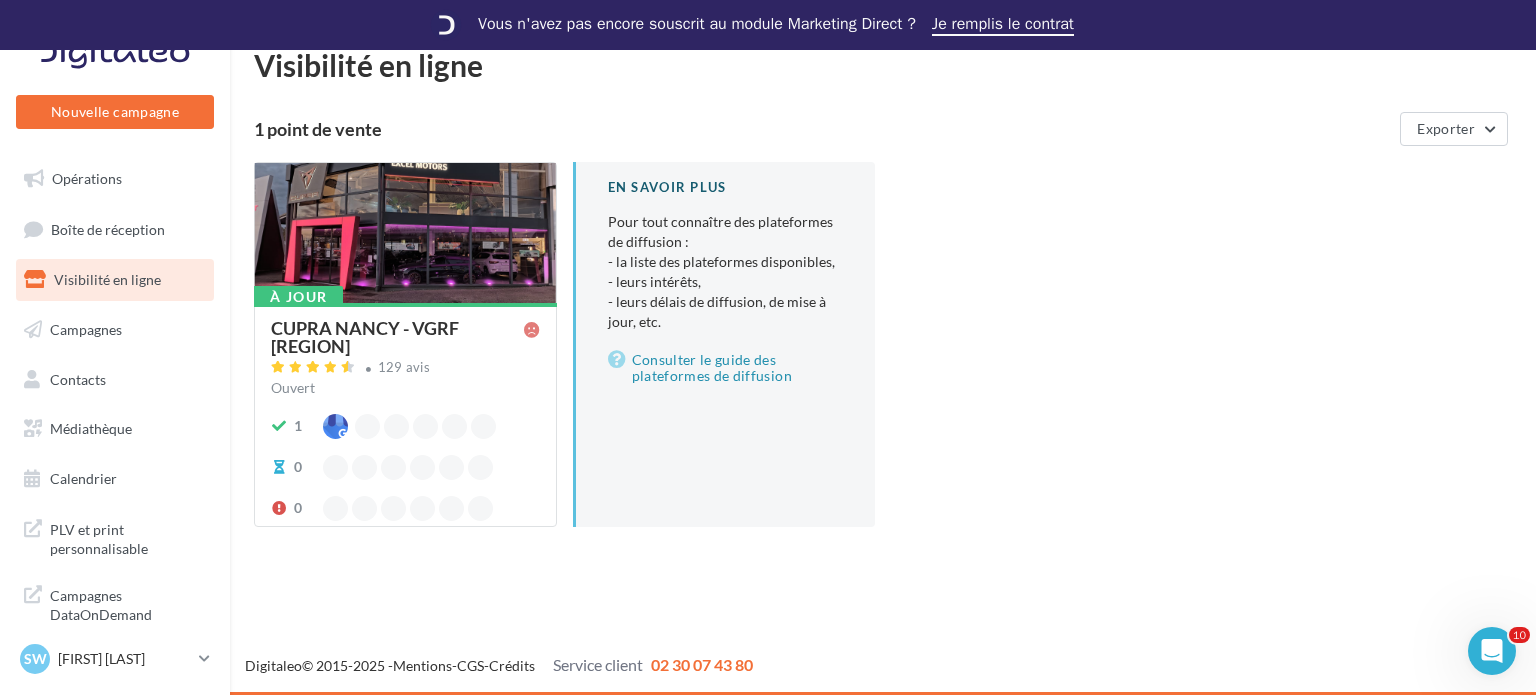 click on "Opérations" at bounding box center [115, 179] 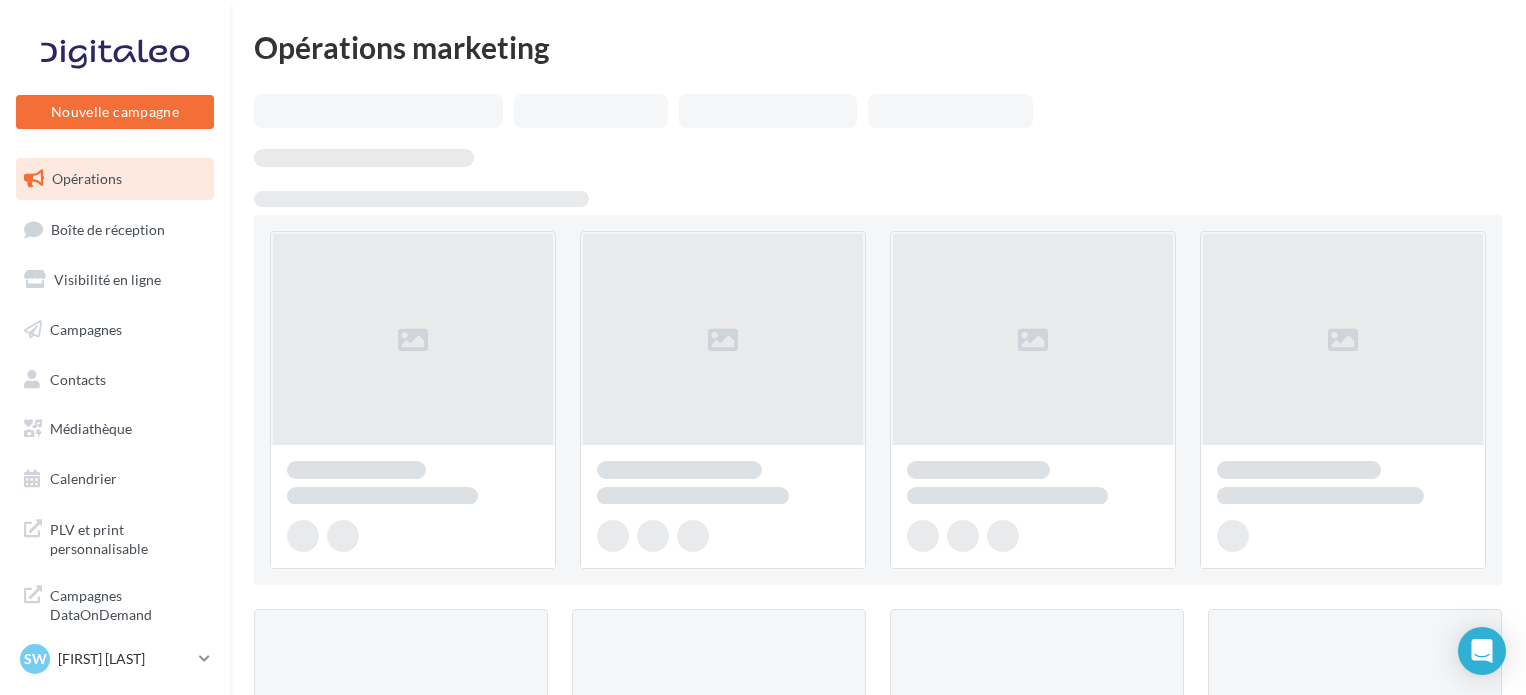 scroll, scrollTop: 0, scrollLeft: 0, axis: both 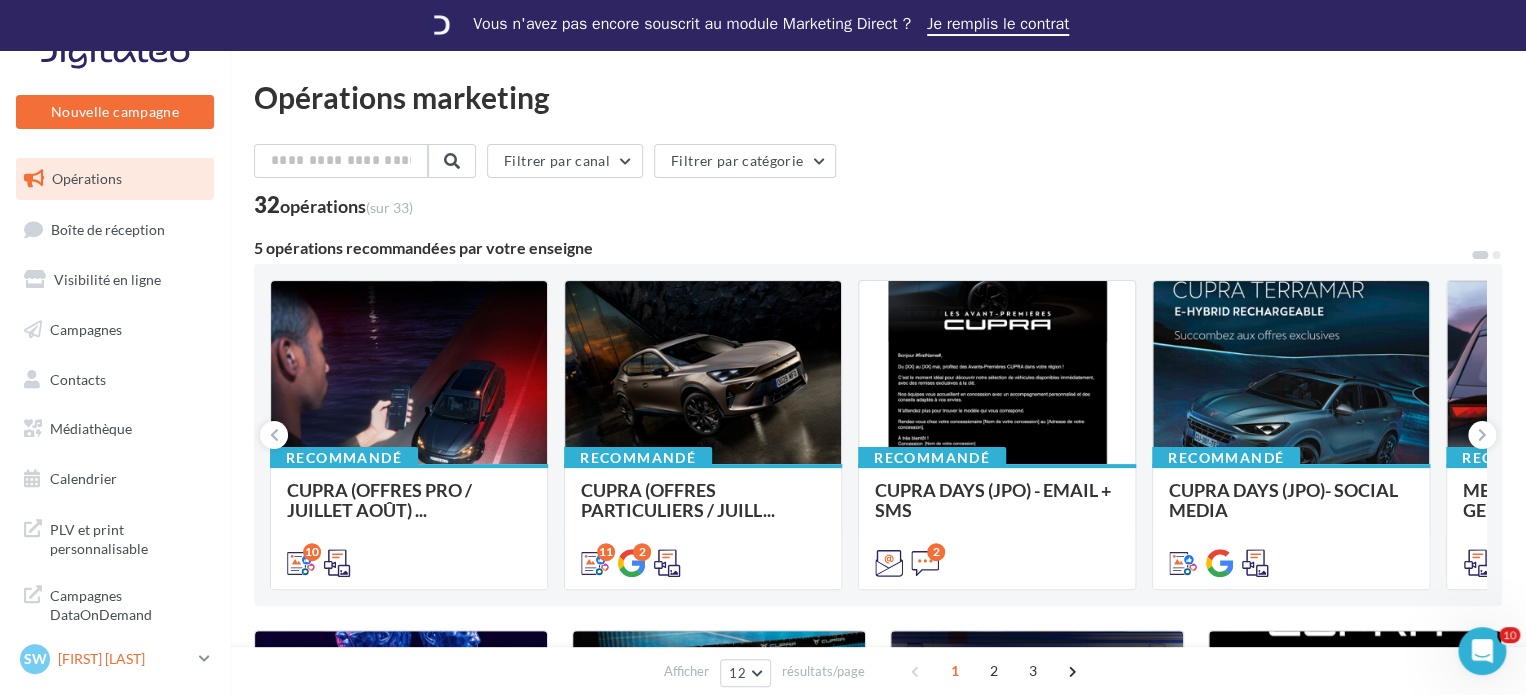 click on "[FIRST] [LAST]" at bounding box center (124, 659) 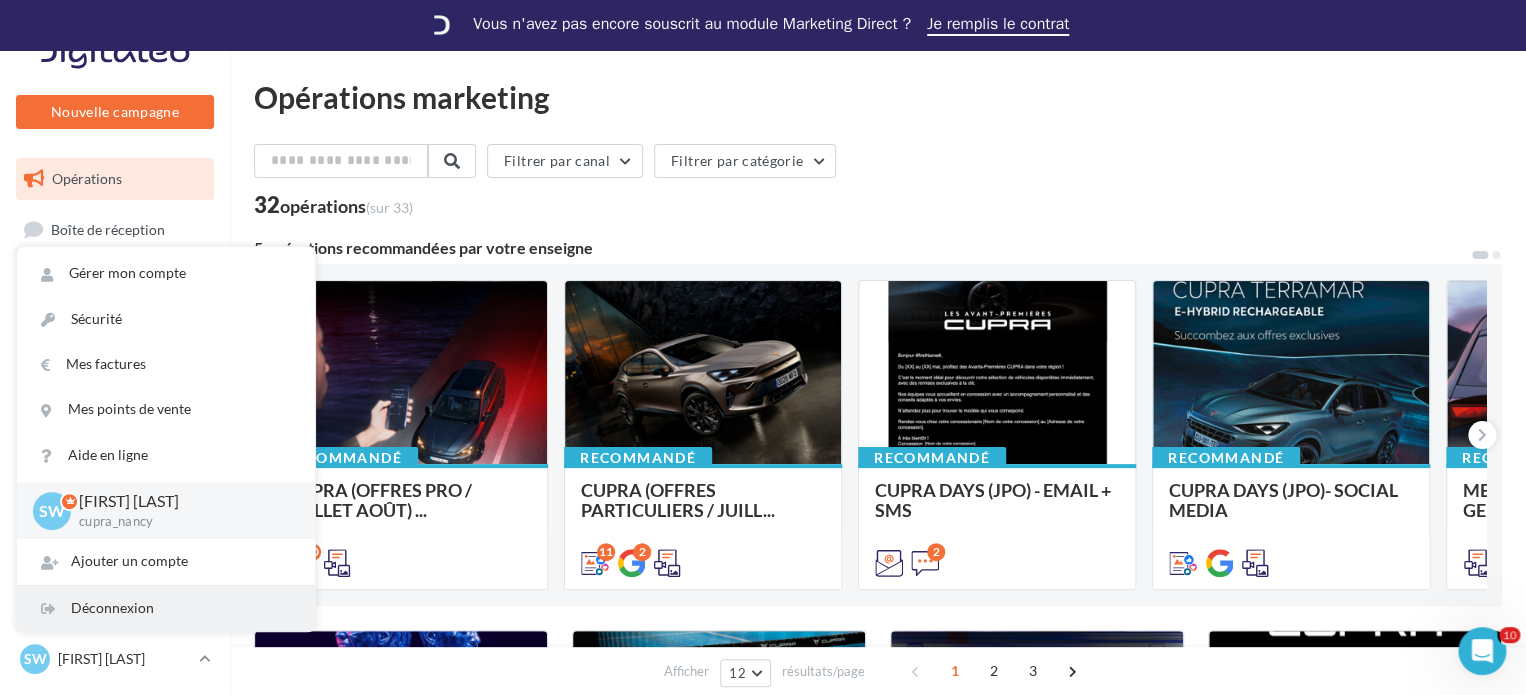 click on "Déconnexion" at bounding box center (166, 608) 